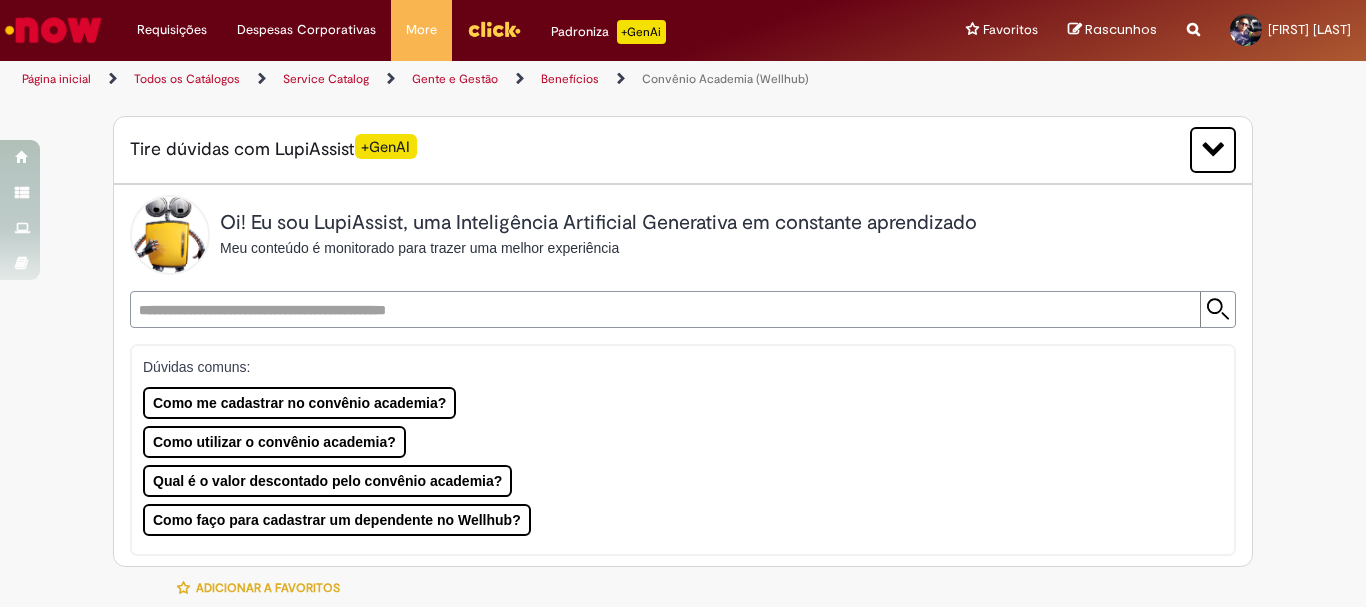 select on "**********" 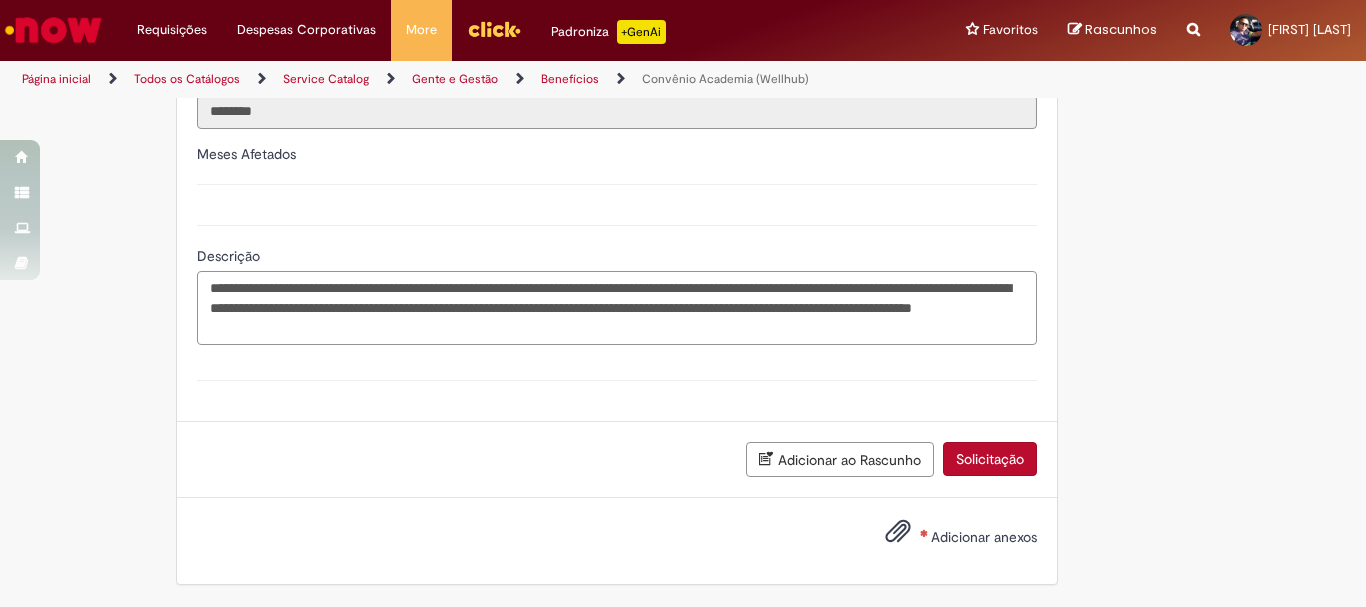 click on "**********" at bounding box center [617, 308] 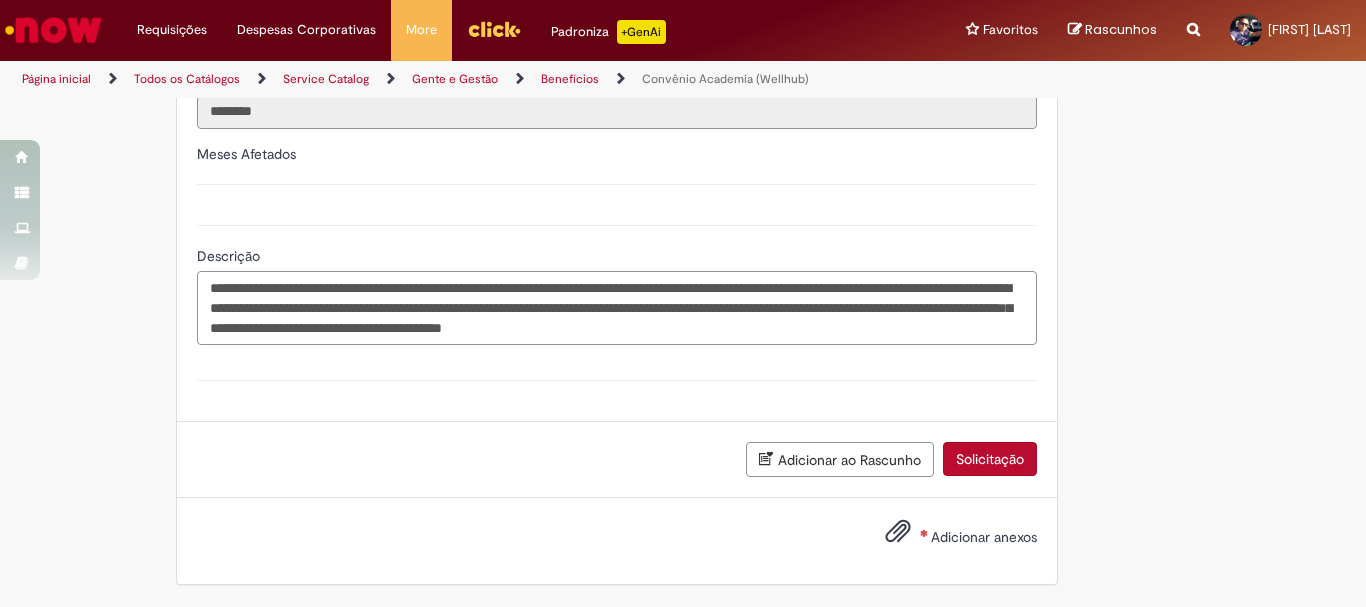 type on "**********" 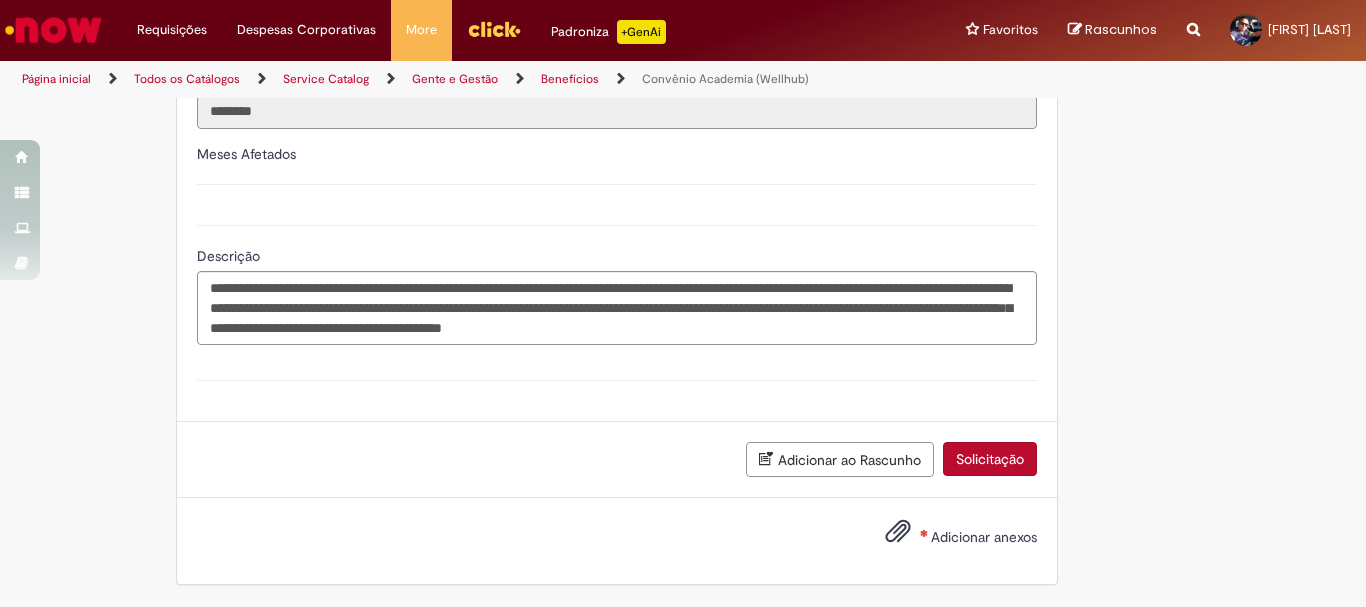 click on "Adicionar ao Rascunho" at bounding box center [840, 459] 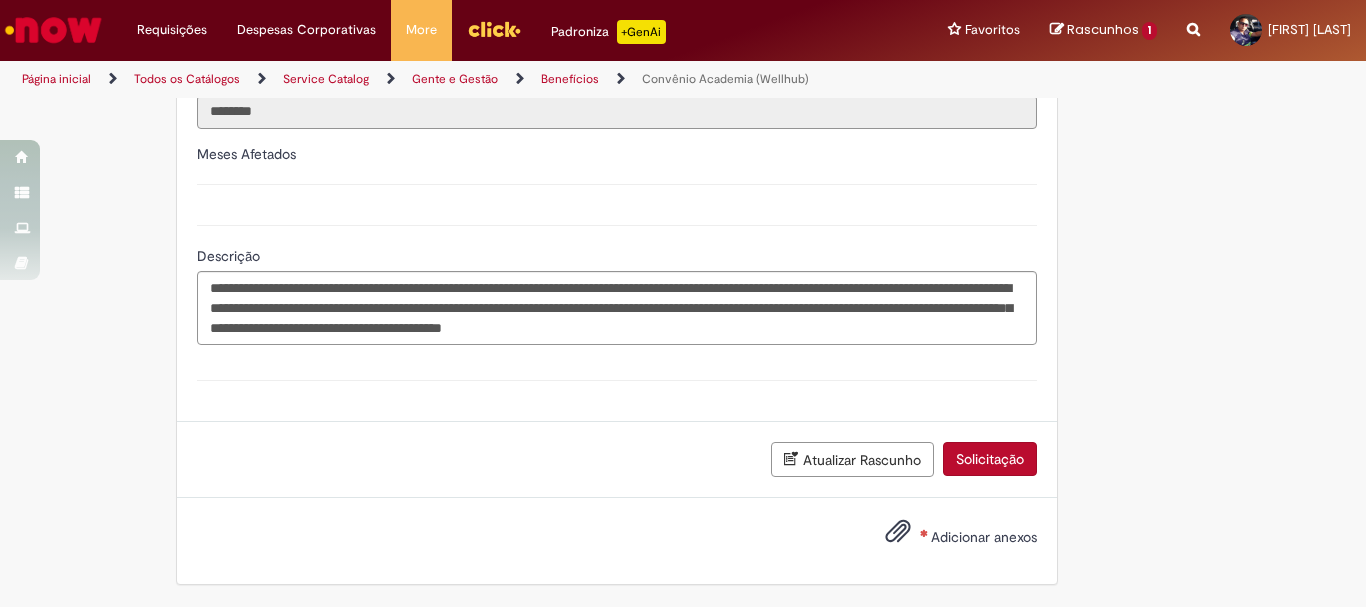 scroll, scrollTop: 3139, scrollLeft: 0, axis: vertical 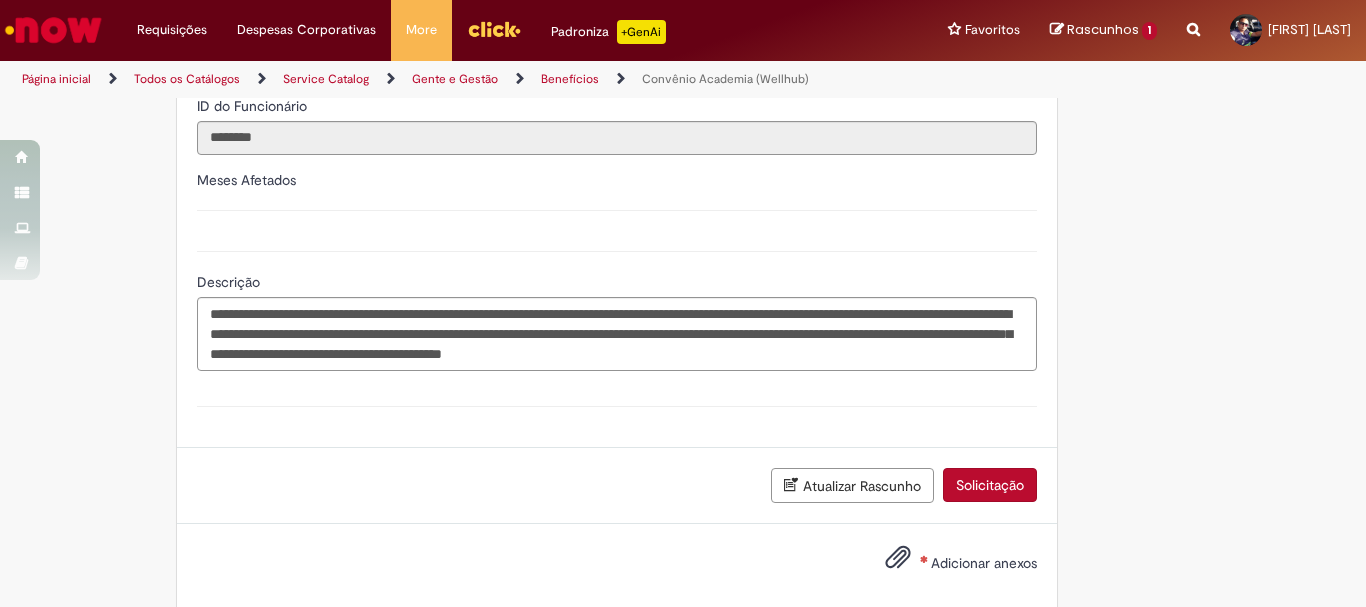 click at bounding box center (216, 64) 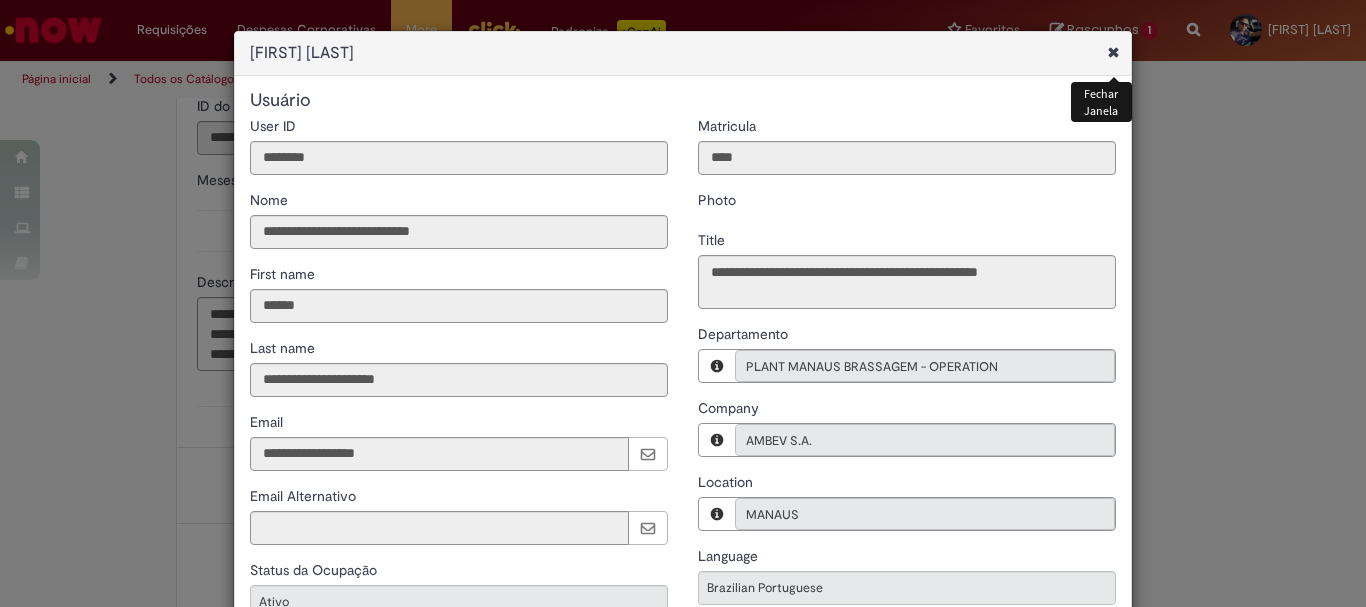 click at bounding box center [1113, 52] 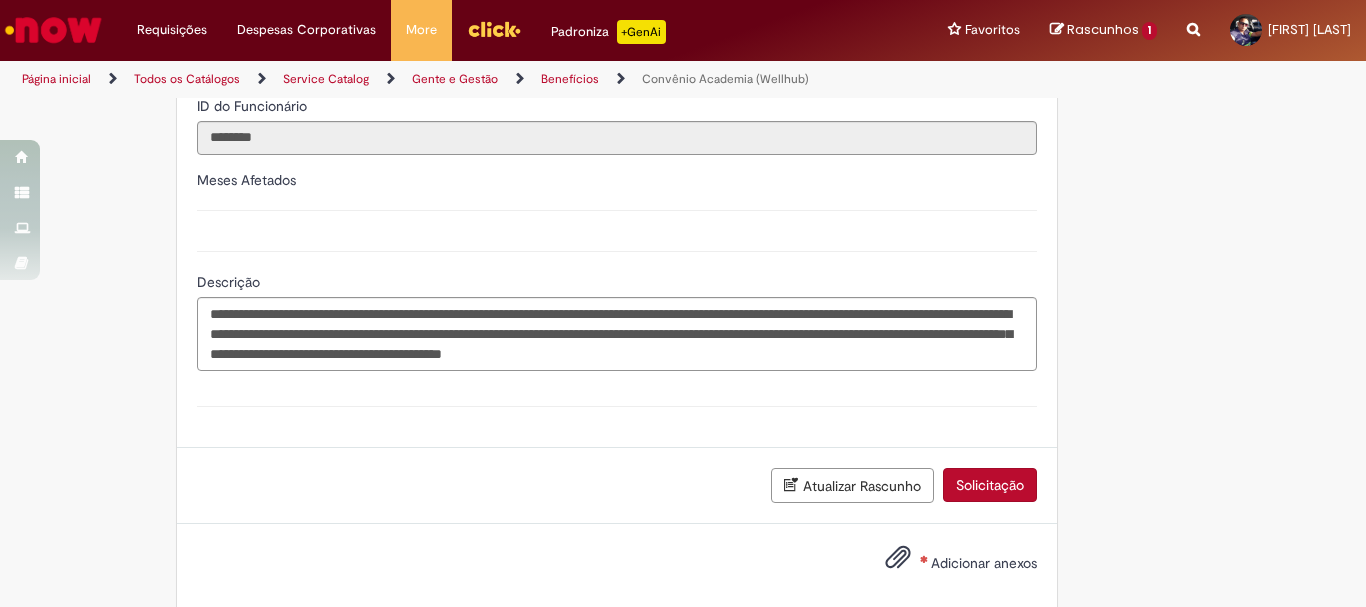 scroll, scrollTop: 2900, scrollLeft: 0, axis: vertical 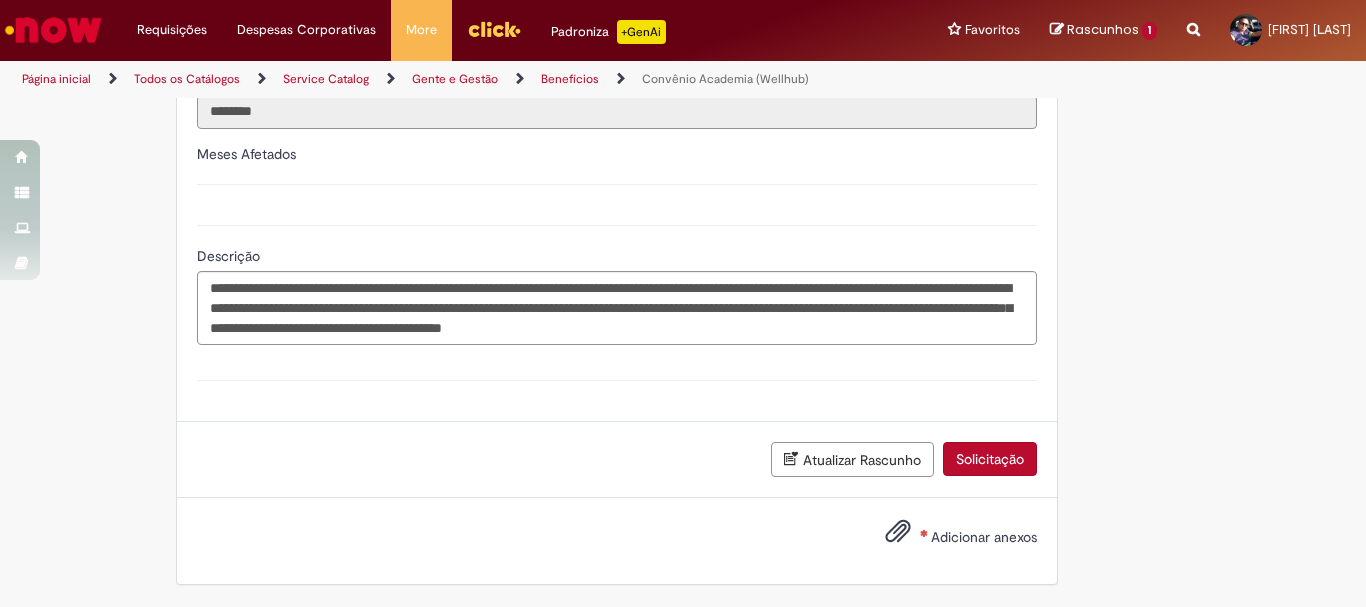 click on "**********" at bounding box center (617, 282) 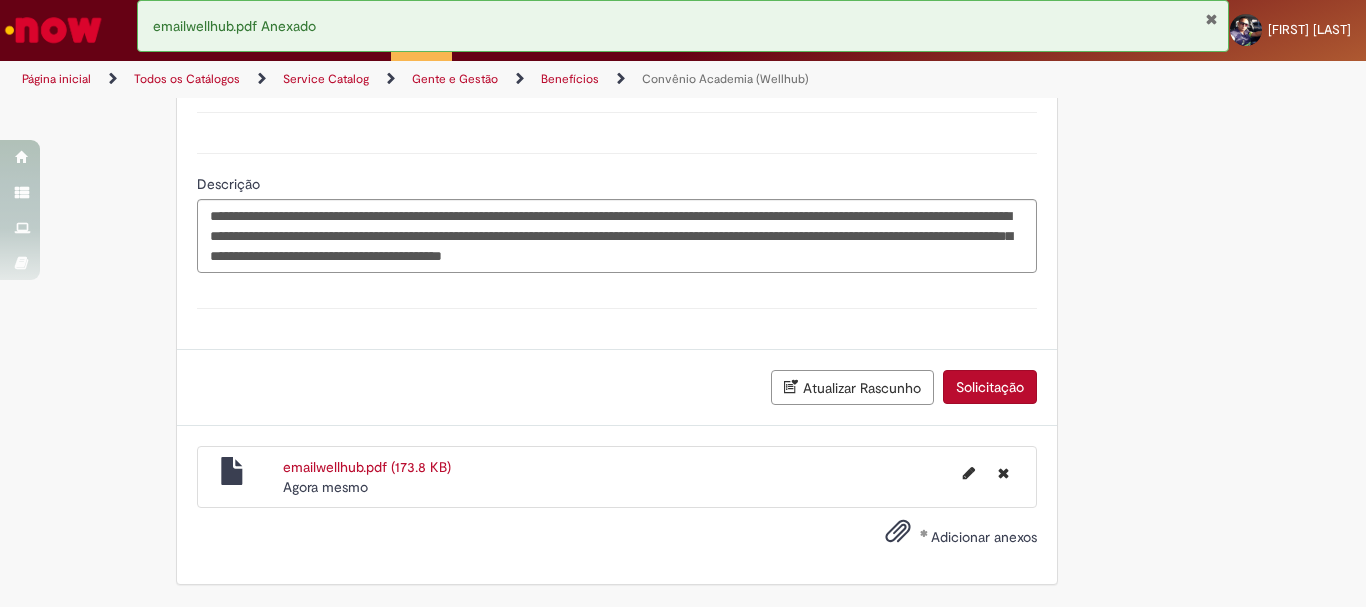 scroll, scrollTop: 3211, scrollLeft: 0, axis: vertical 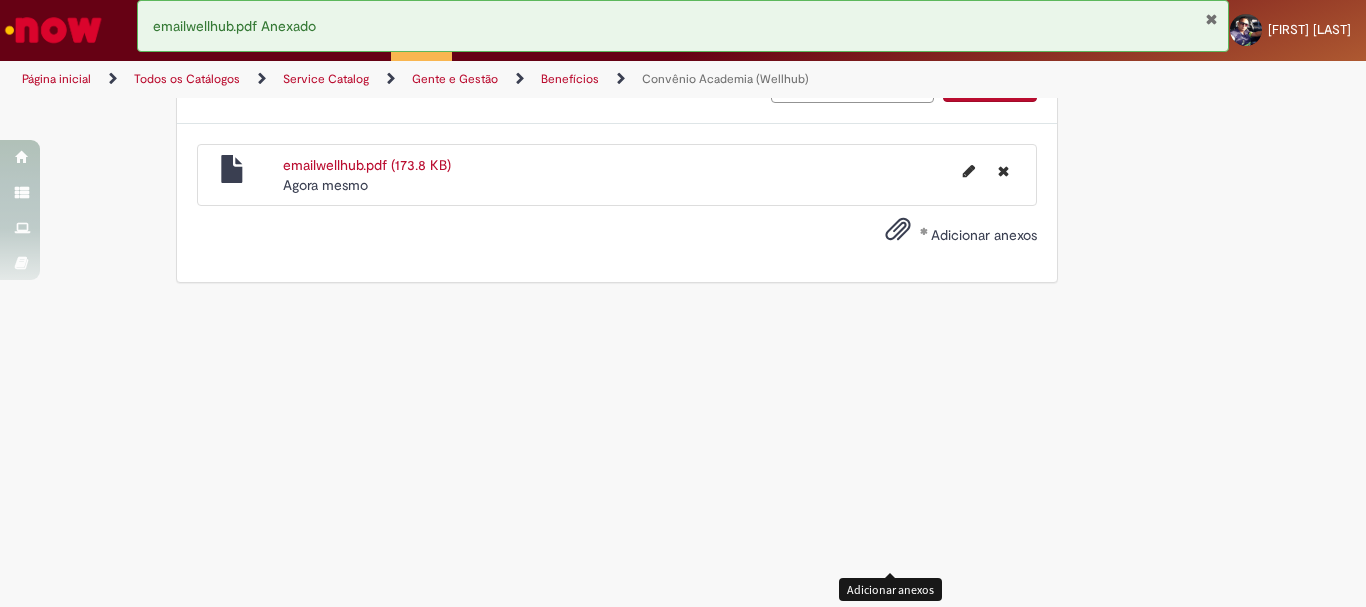 click at bounding box center (898, 230) 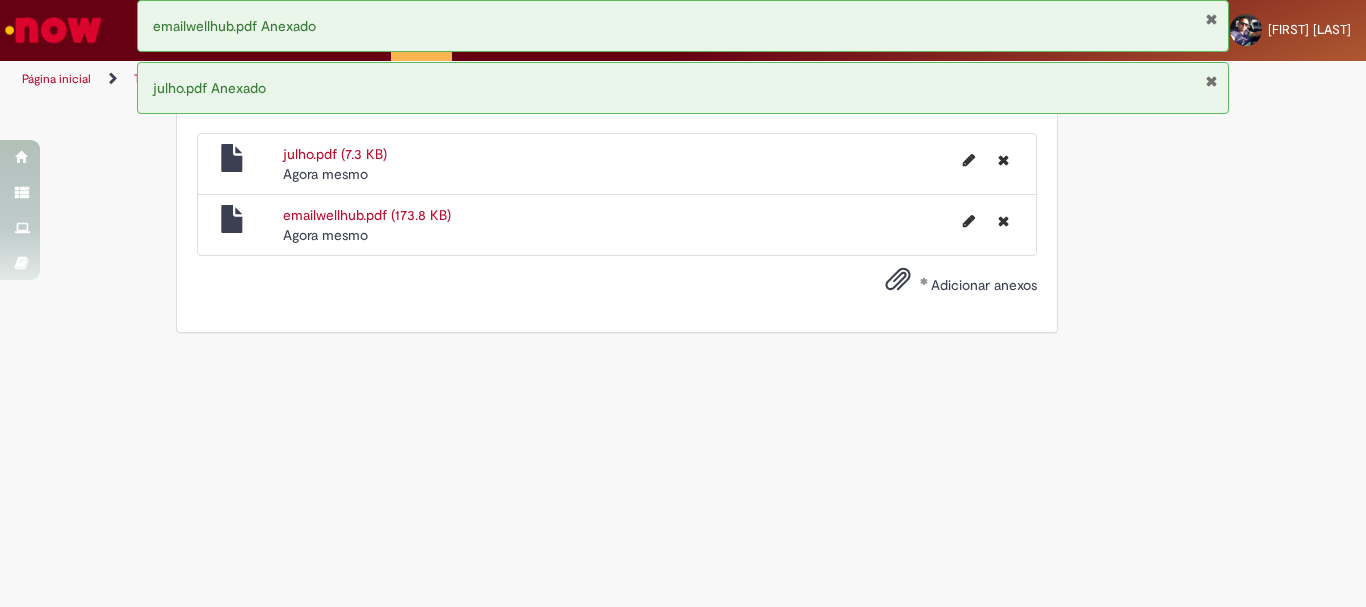click at bounding box center (898, 280) 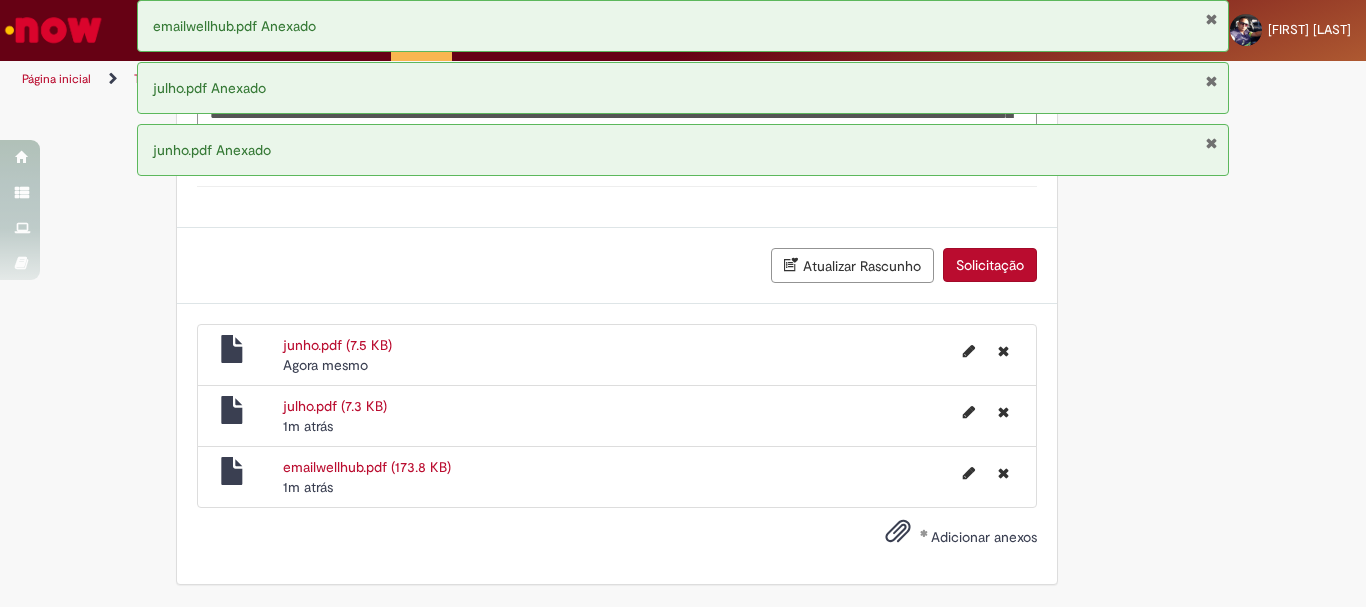 scroll, scrollTop: 3133, scrollLeft: 0, axis: vertical 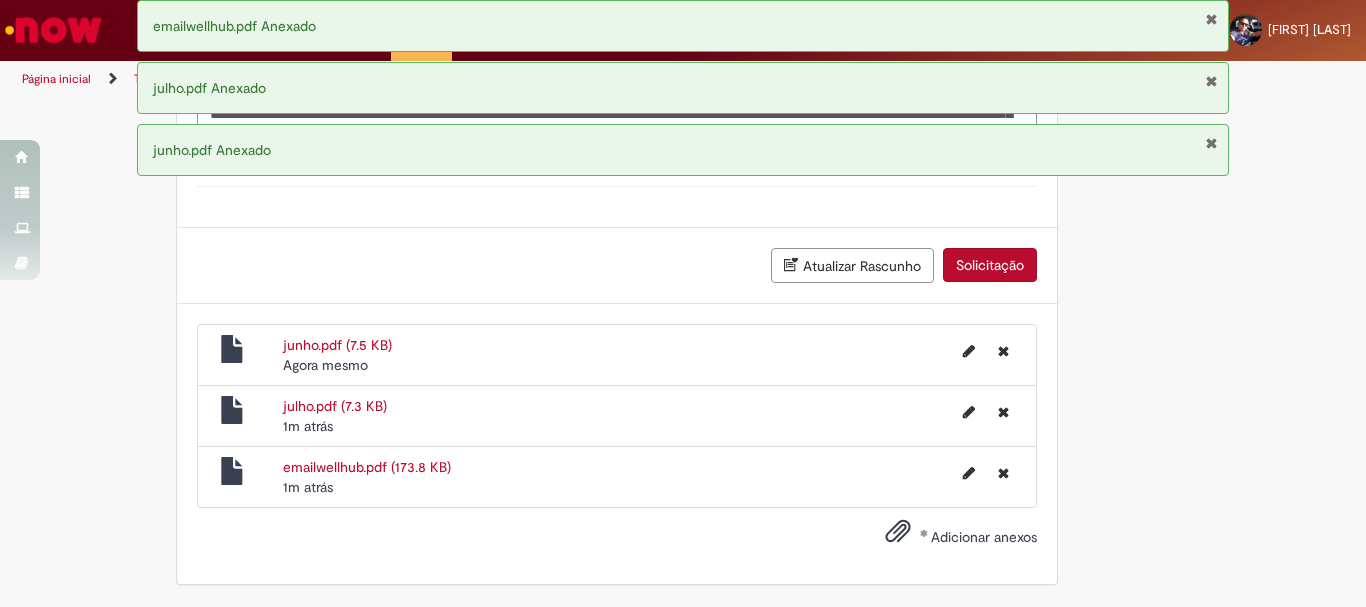 click on "**********" at bounding box center (617, 114) 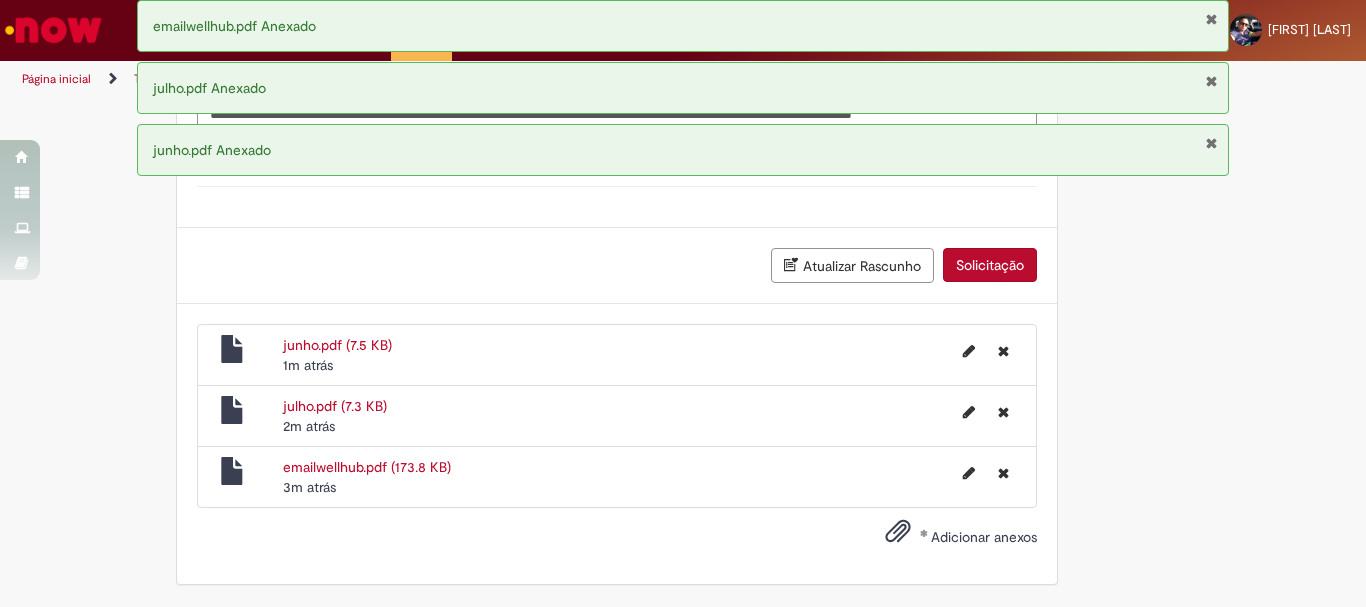 scroll, scrollTop: 3353, scrollLeft: 0, axis: vertical 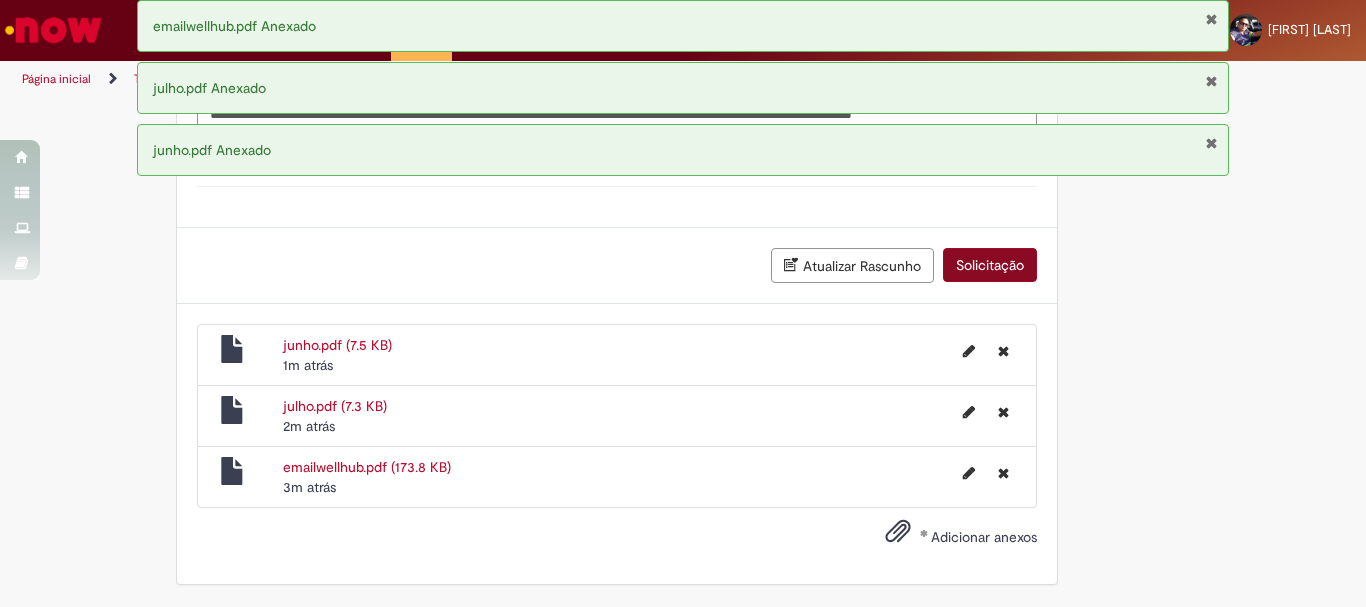 type on "**********" 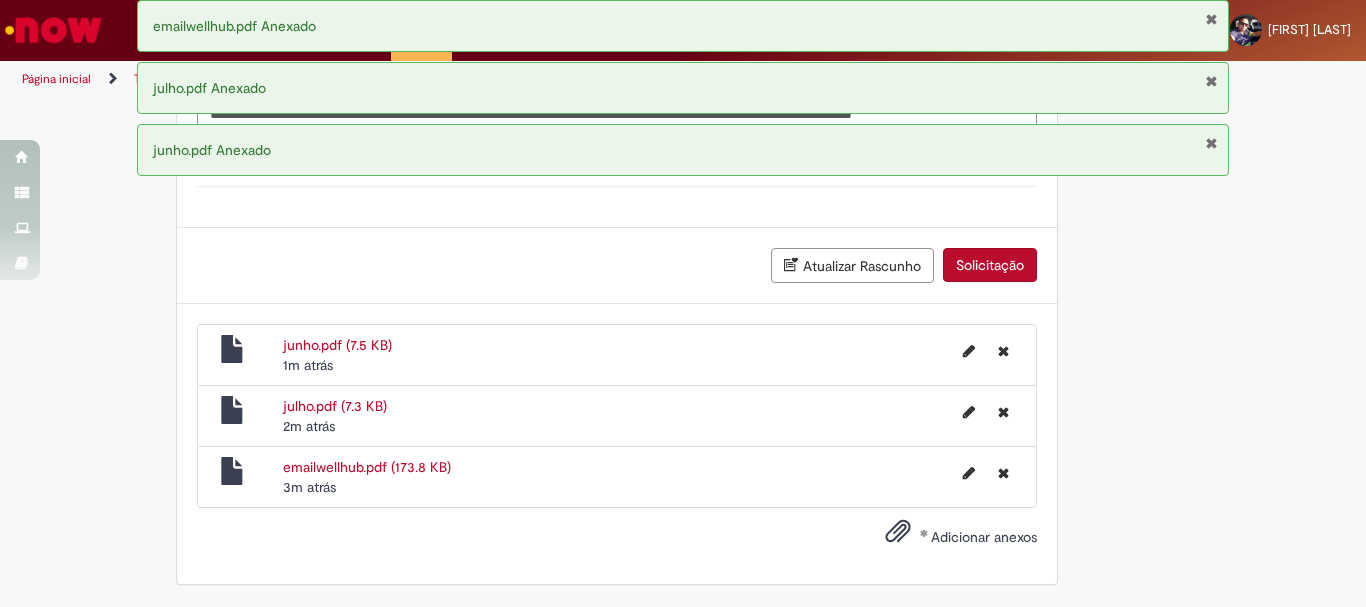 click on "Solicitação" at bounding box center [990, 265] 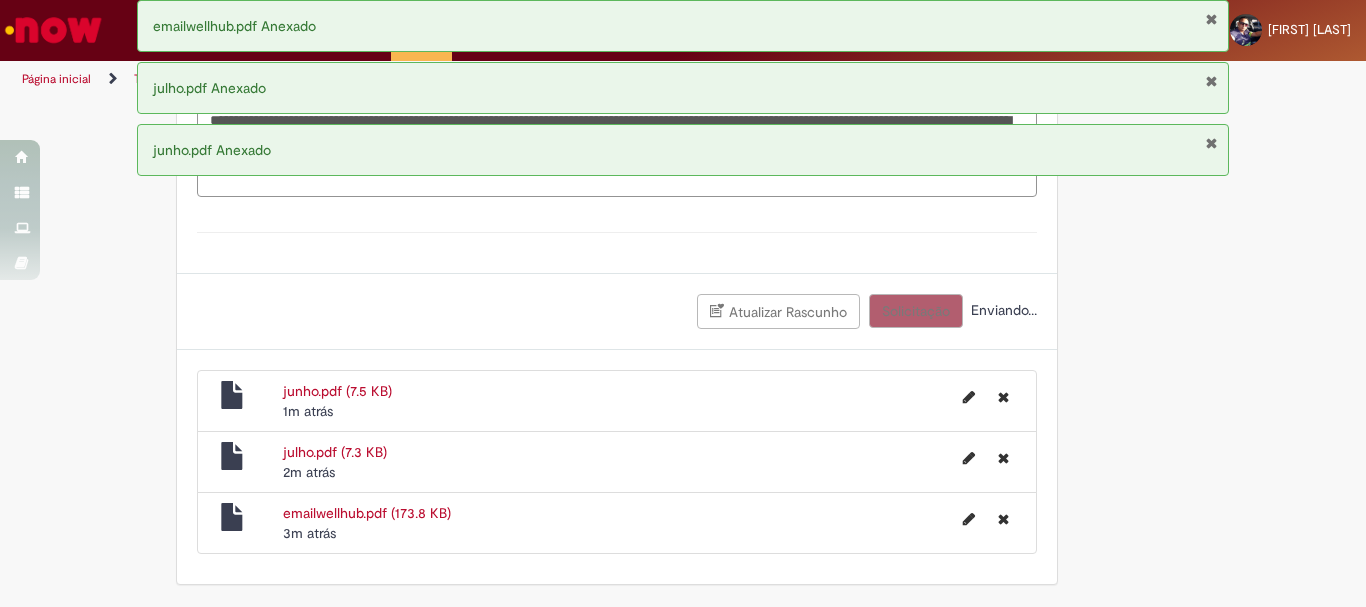 scroll, scrollTop: 3307, scrollLeft: 0, axis: vertical 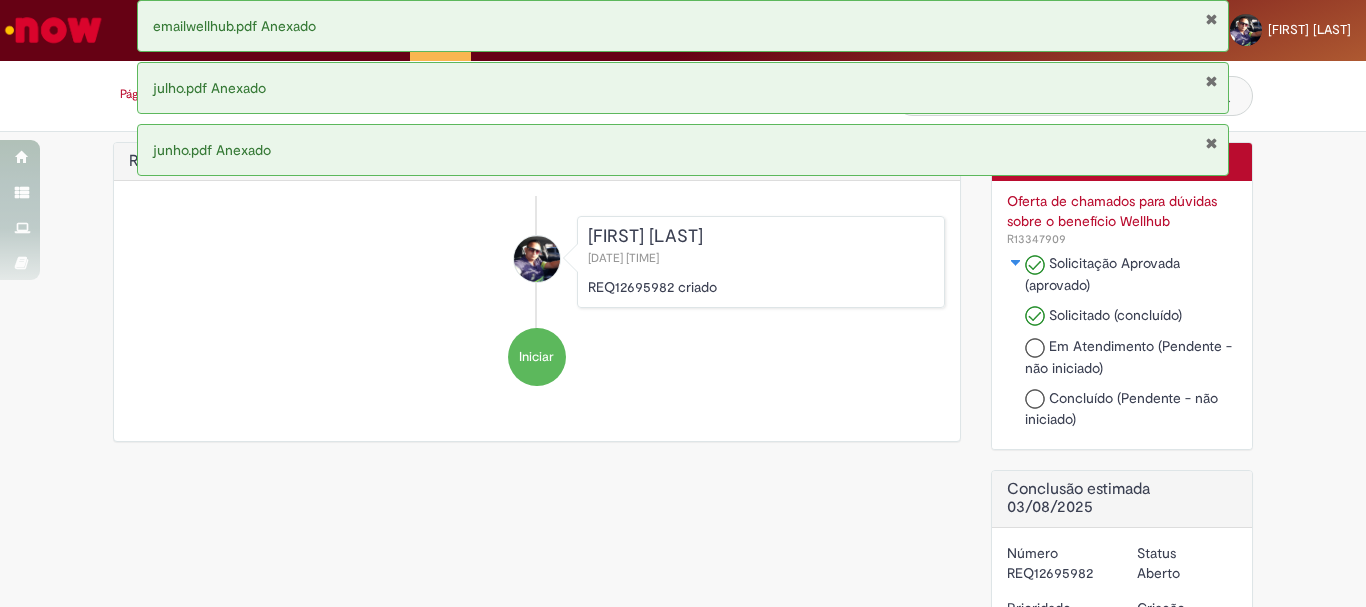 click at bounding box center [1211, 19] 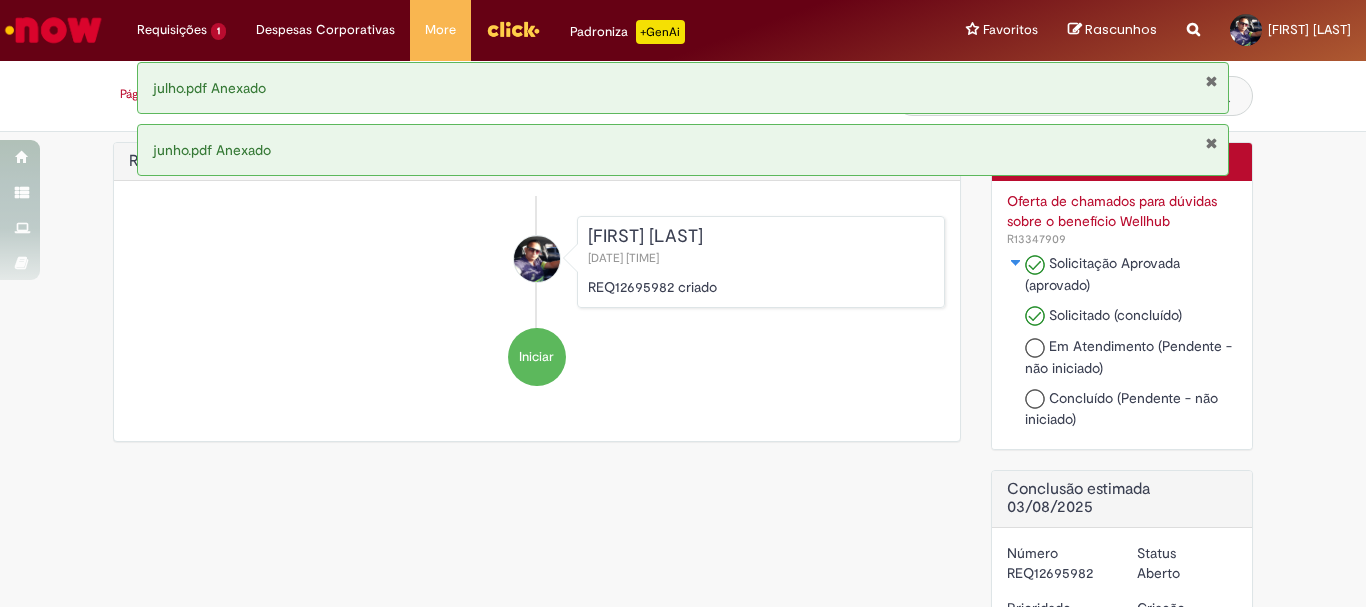 click at bounding box center (1211, 81) 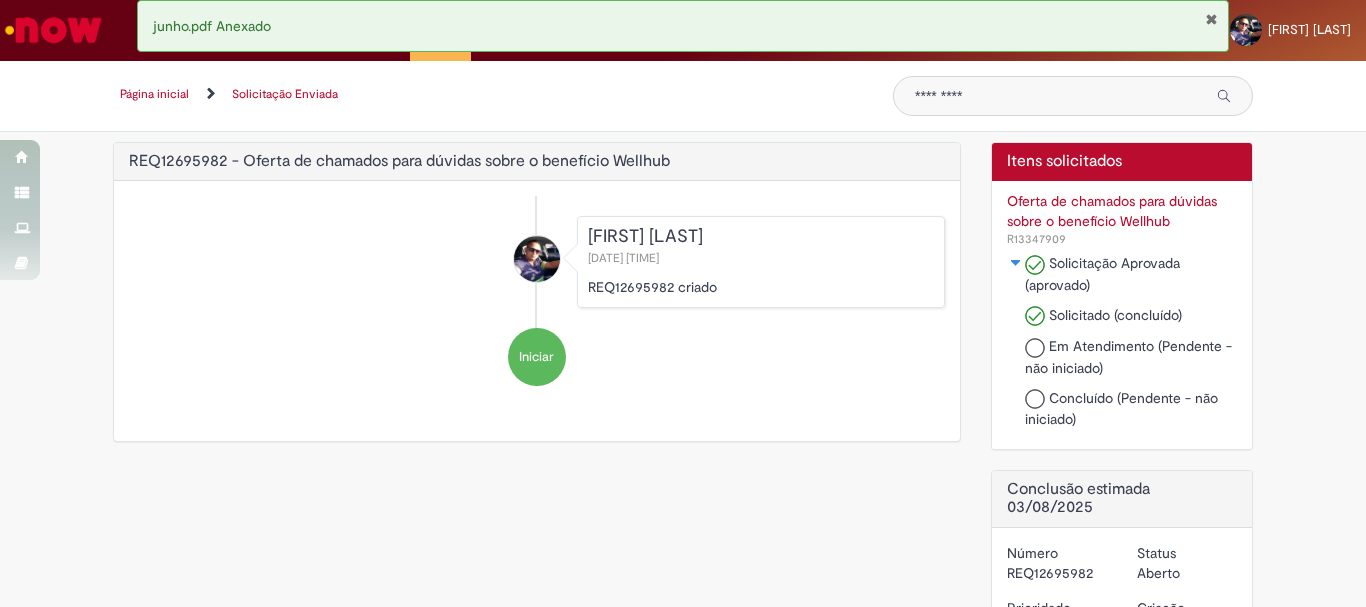 click at bounding box center (1220, 96) 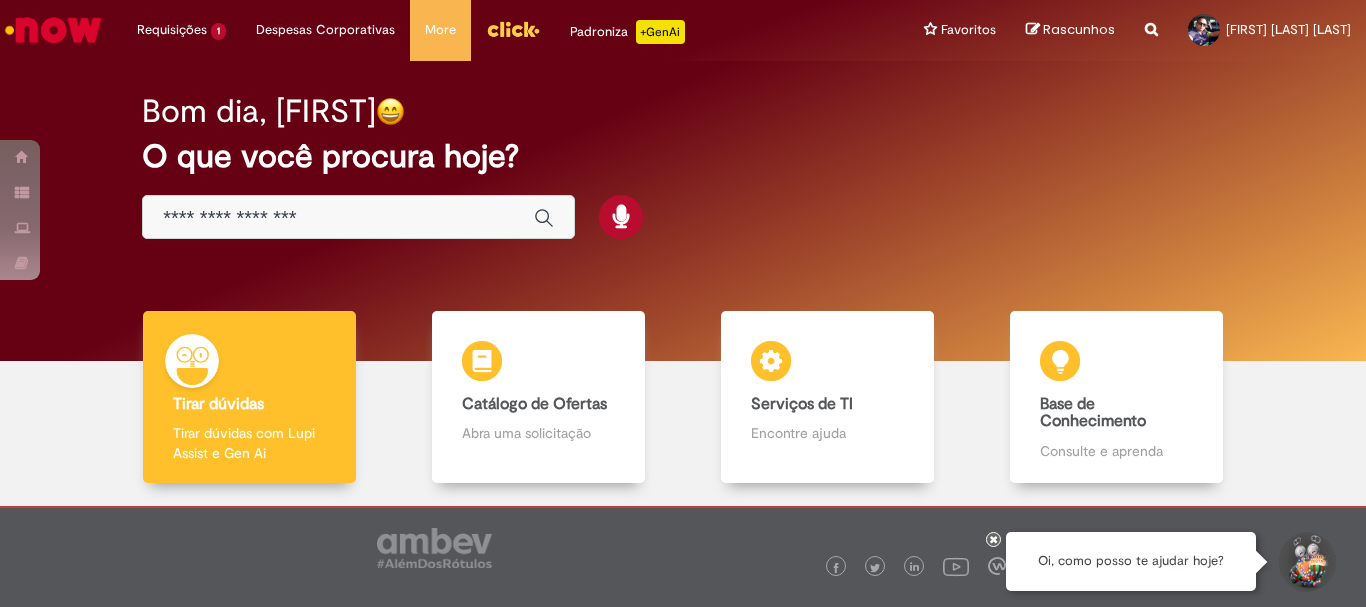 scroll, scrollTop: 0, scrollLeft: 0, axis: both 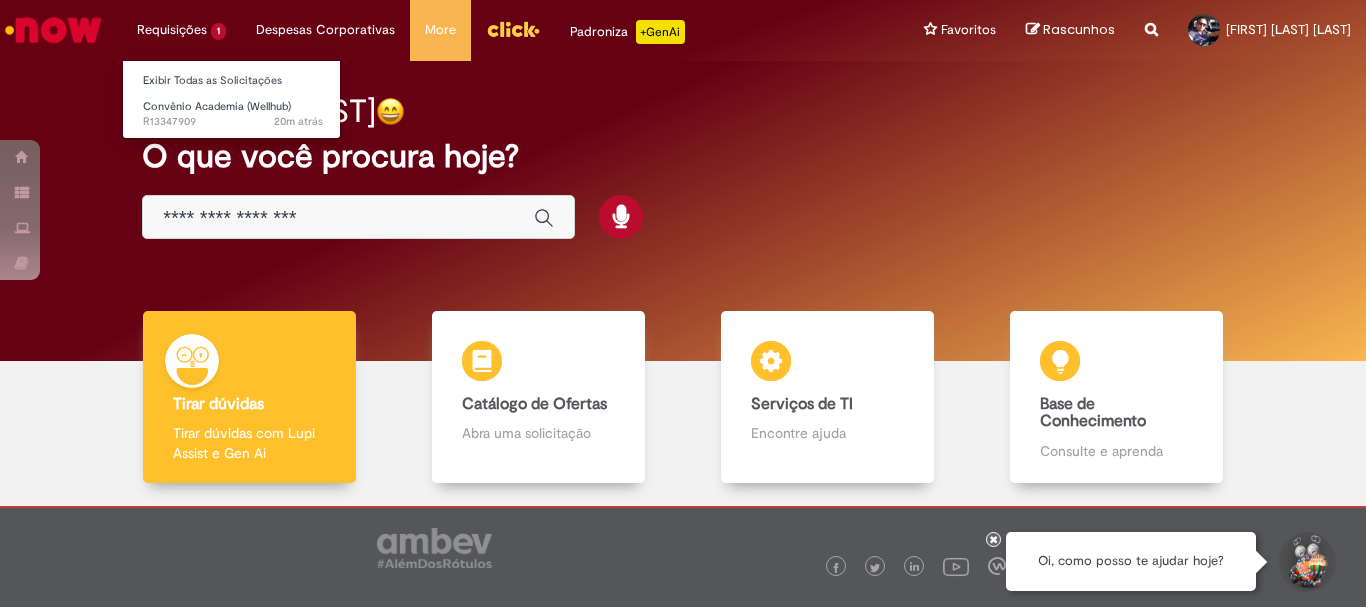 drag, startPoint x: 167, startPoint y: 37, endPoint x: 158, endPoint y: 43, distance: 10.816654 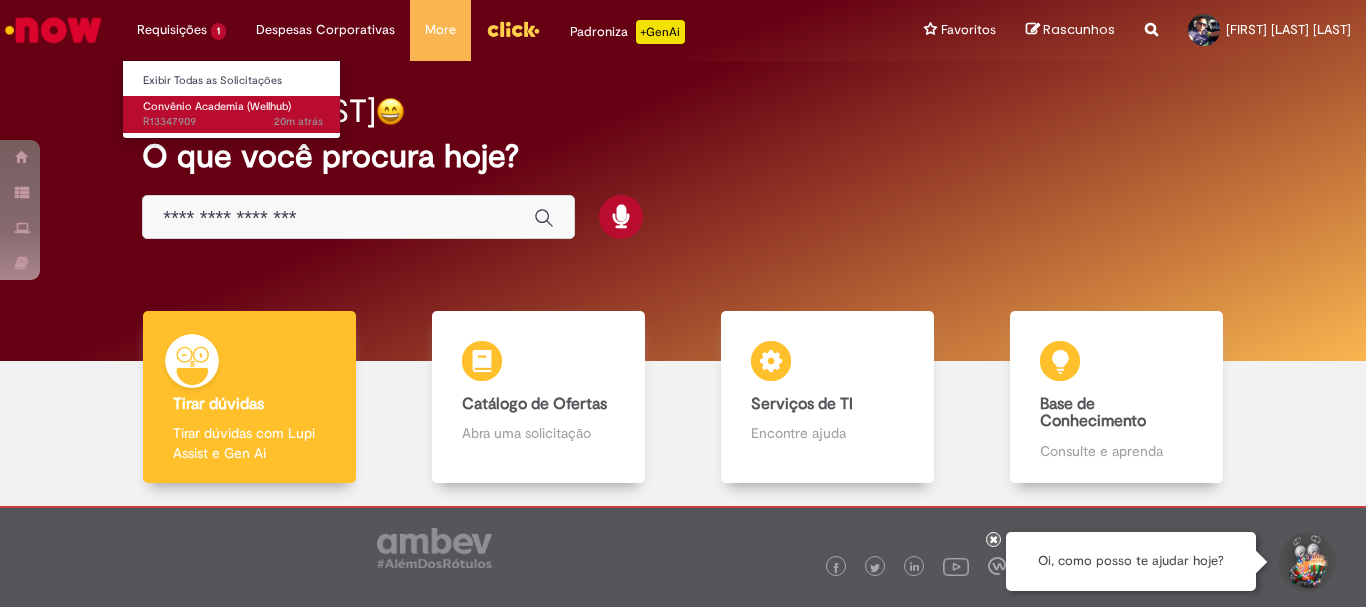 click on "Convênio Academia (Wellhub)" at bounding box center (217, 106) 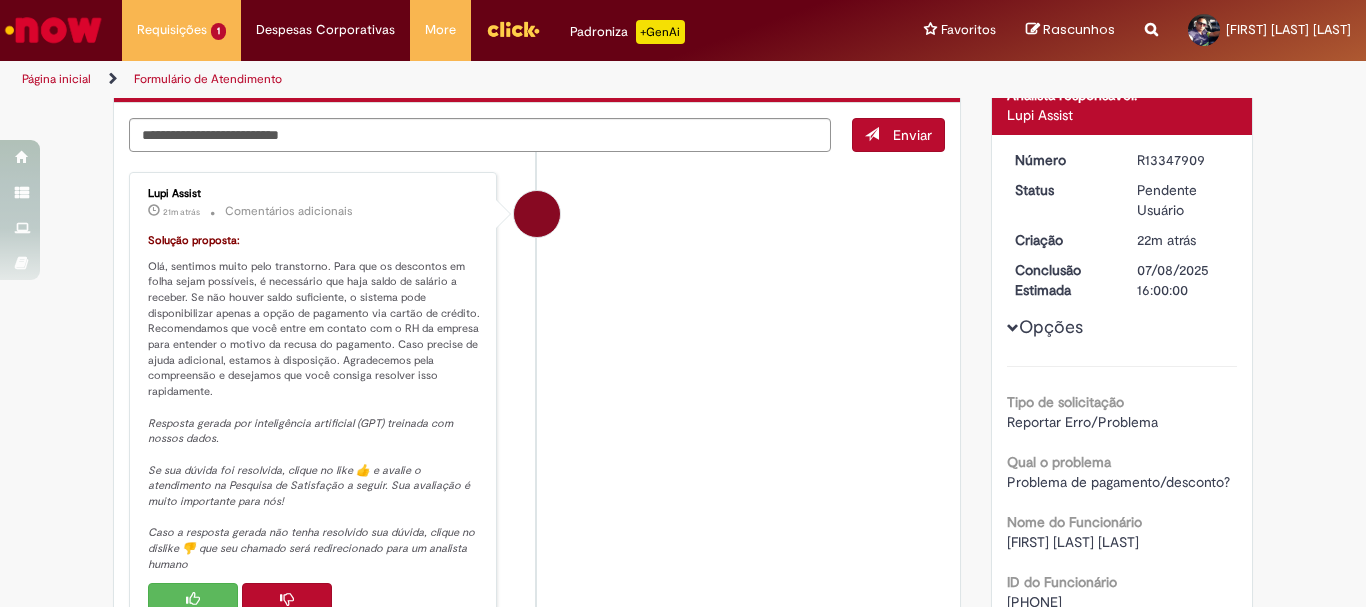 scroll, scrollTop: 300, scrollLeft: 0, axis: vertical 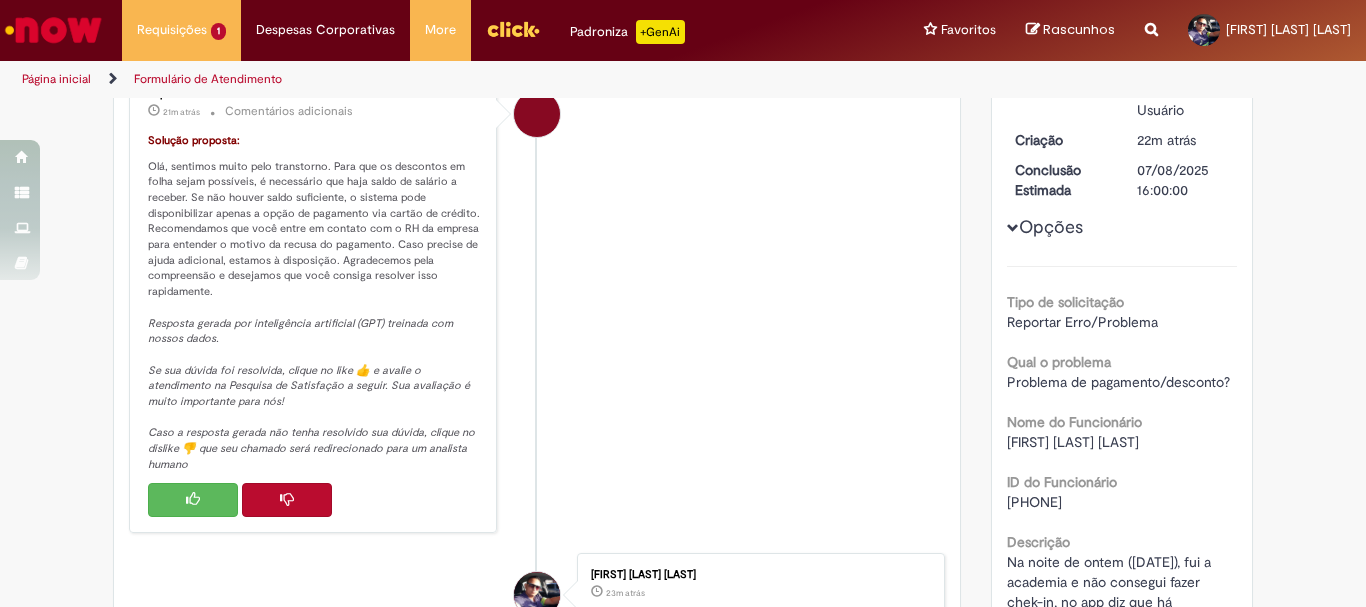 click at bounding box center (287, 499) 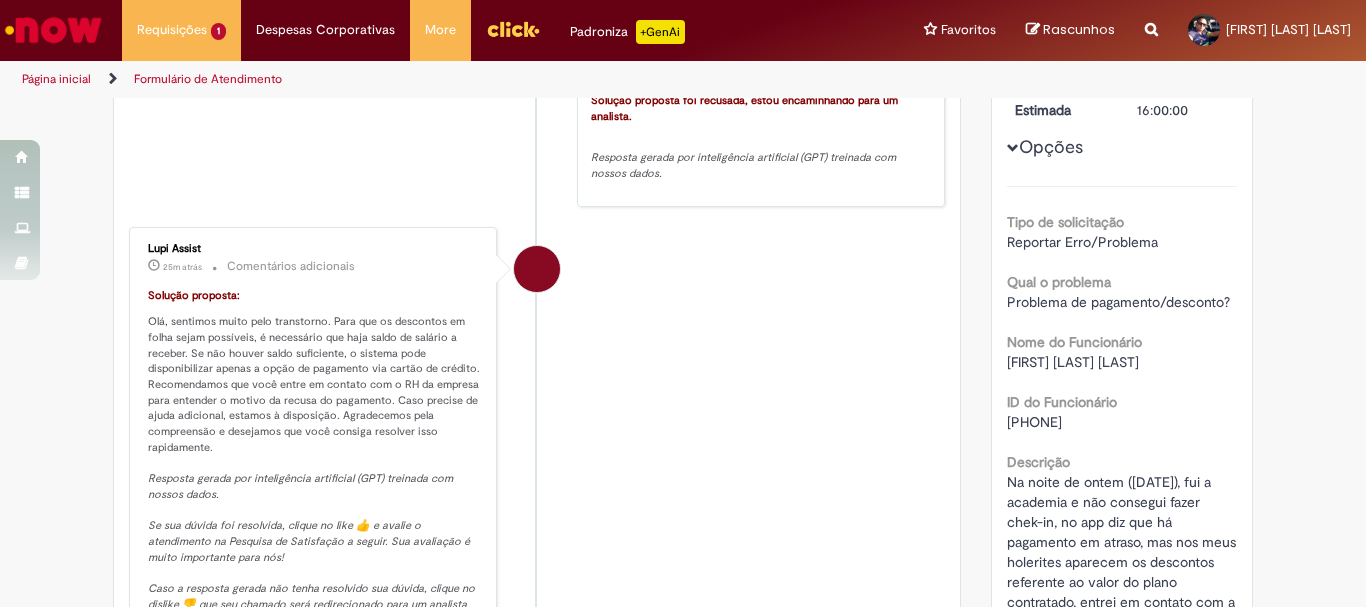 scroll, scrollTop: 0, scrollLeft: 0, axis: both 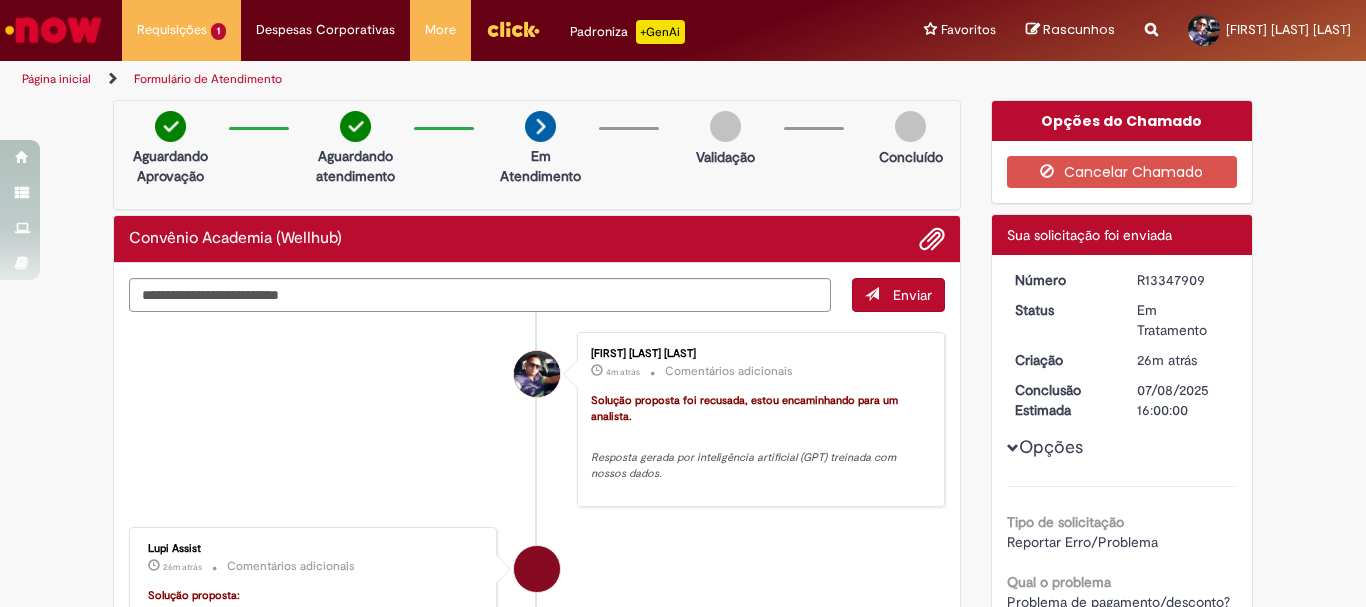 click at bounding box center (53, 30) 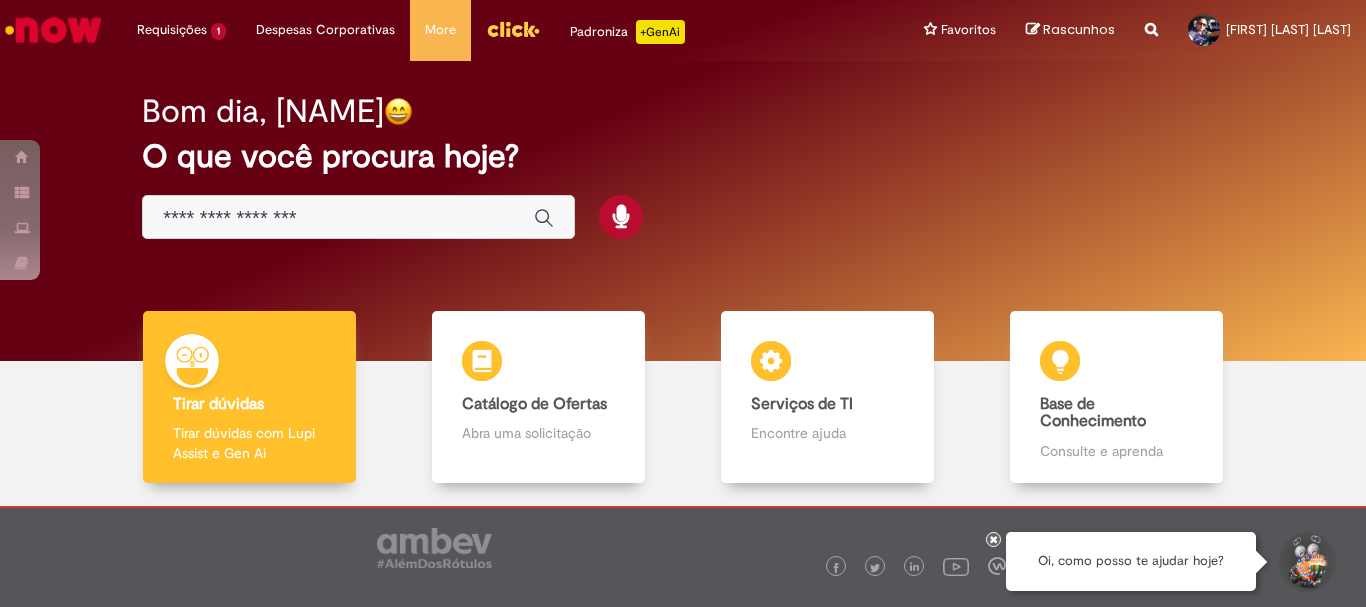 scroll, scrollTop: 0, scrollLeft: 0, axis: both 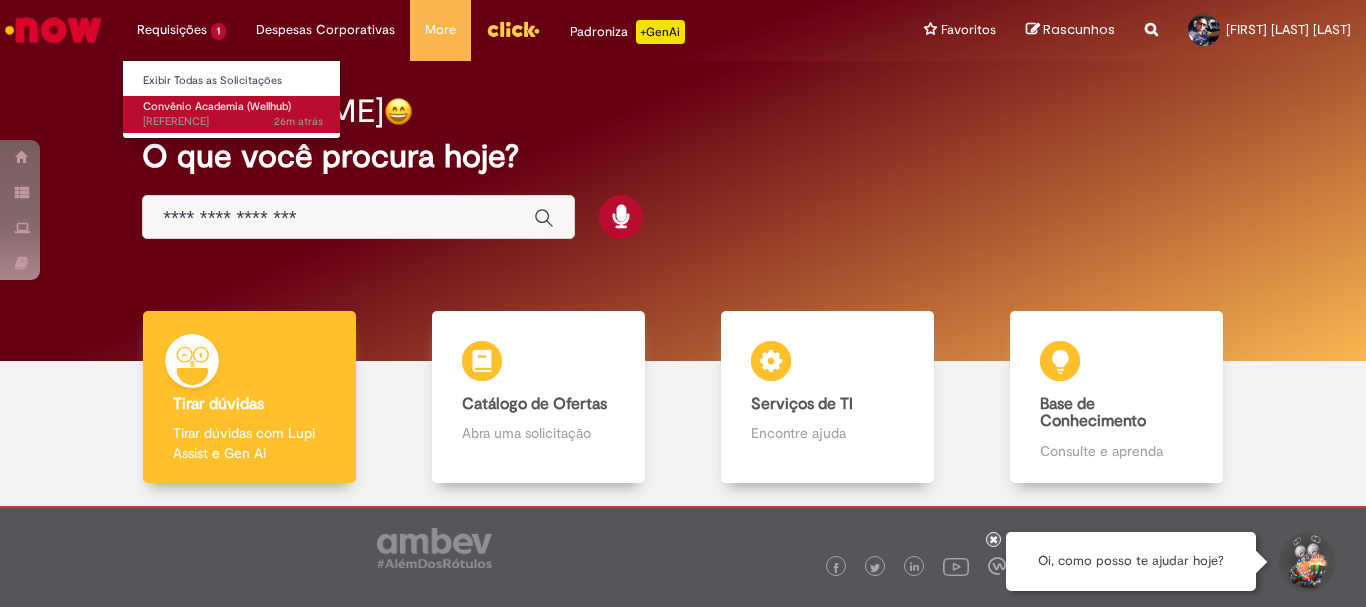 click on "Convênio Academia (Wellhub)" at bounding box center (217, 106) 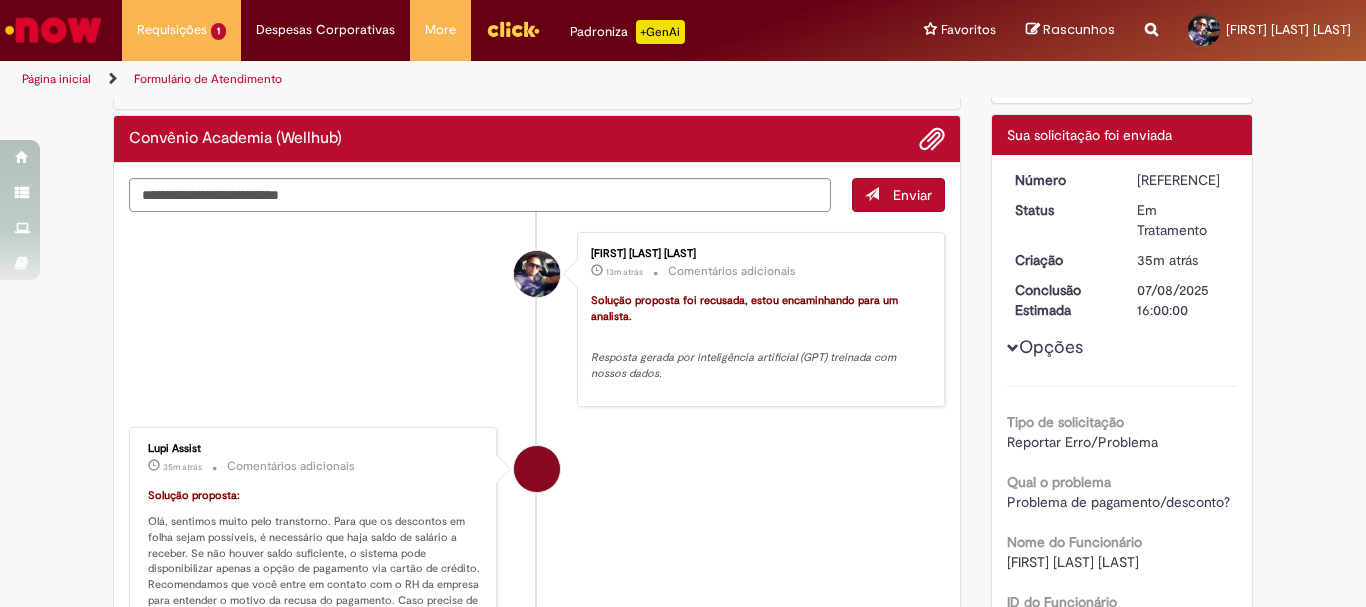 scroll, scrollTop: 0, scrollLeft: 0, axis: both 